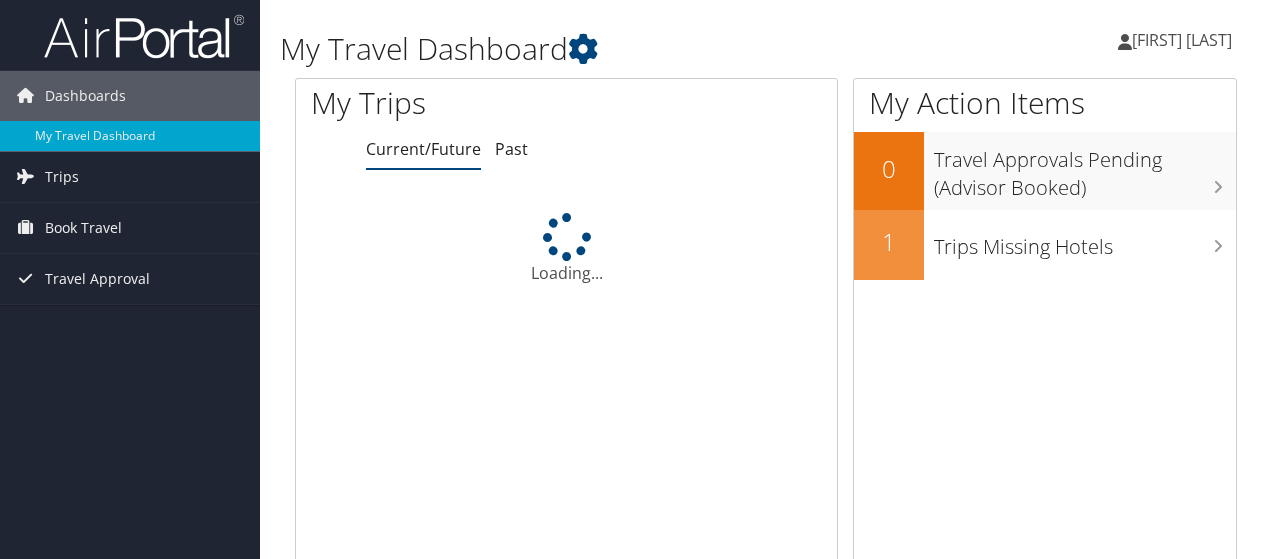 scroll, scrollTop: 0, scrollLeft: 0, axis: both 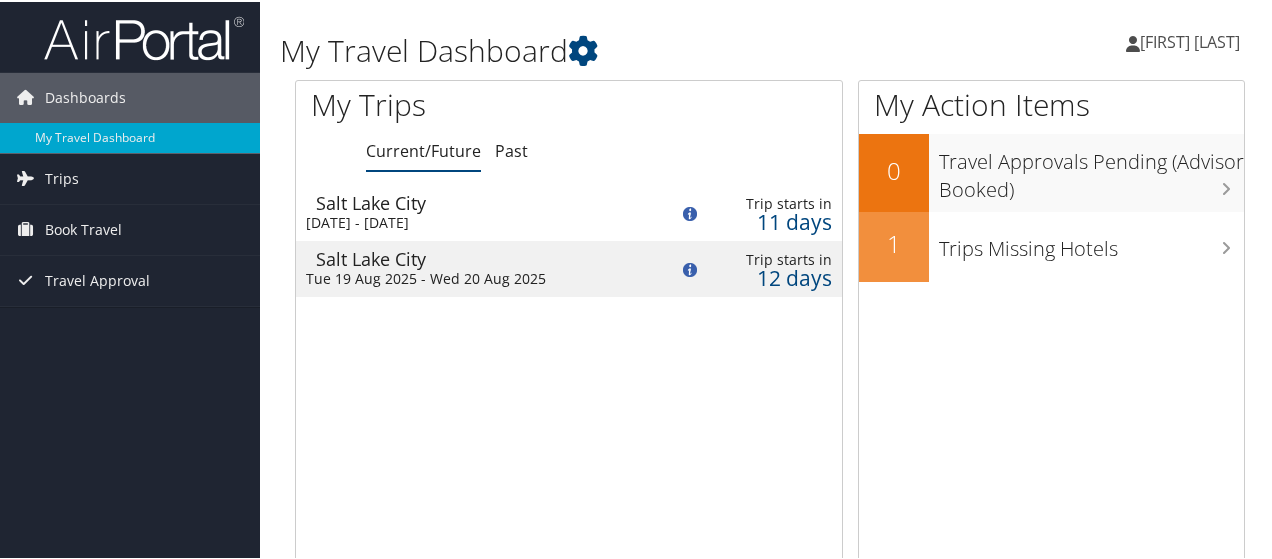click on "Salt Lake City" at bounding box center (482, 257) 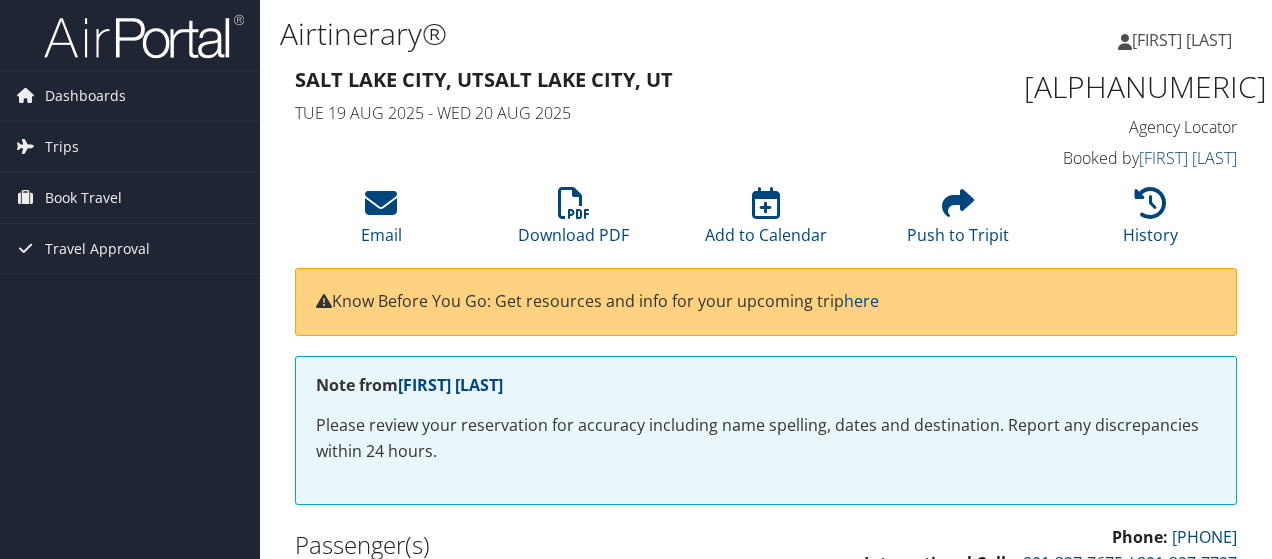 scroll, scrollTop: 0, scrollLeft: 0, axis: both 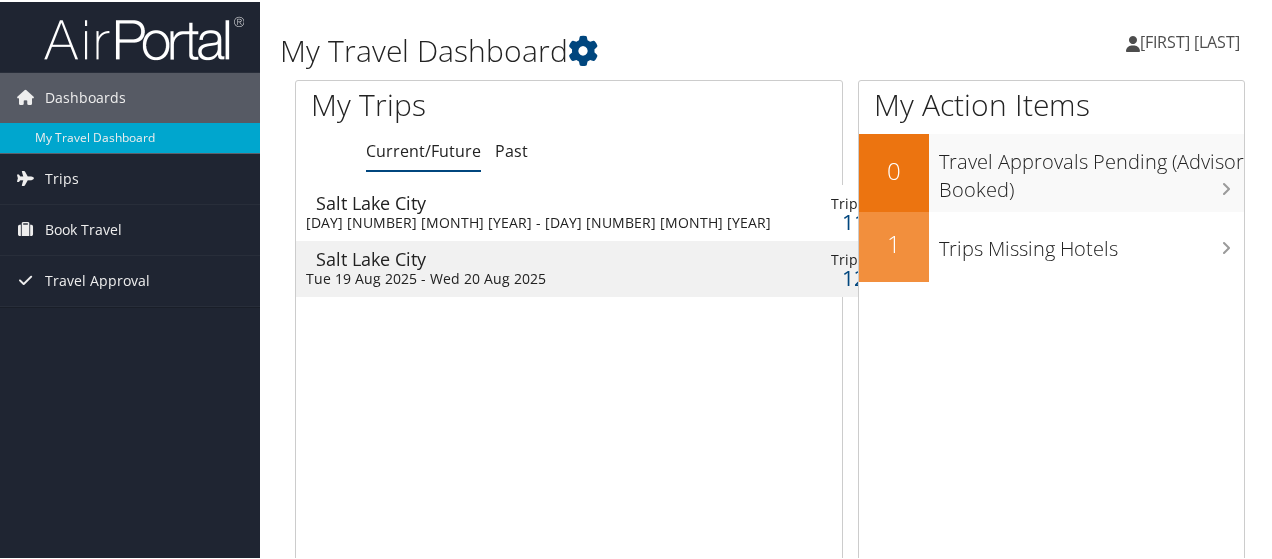 click on "Salt Lake City" at bounding box center (548, 201) 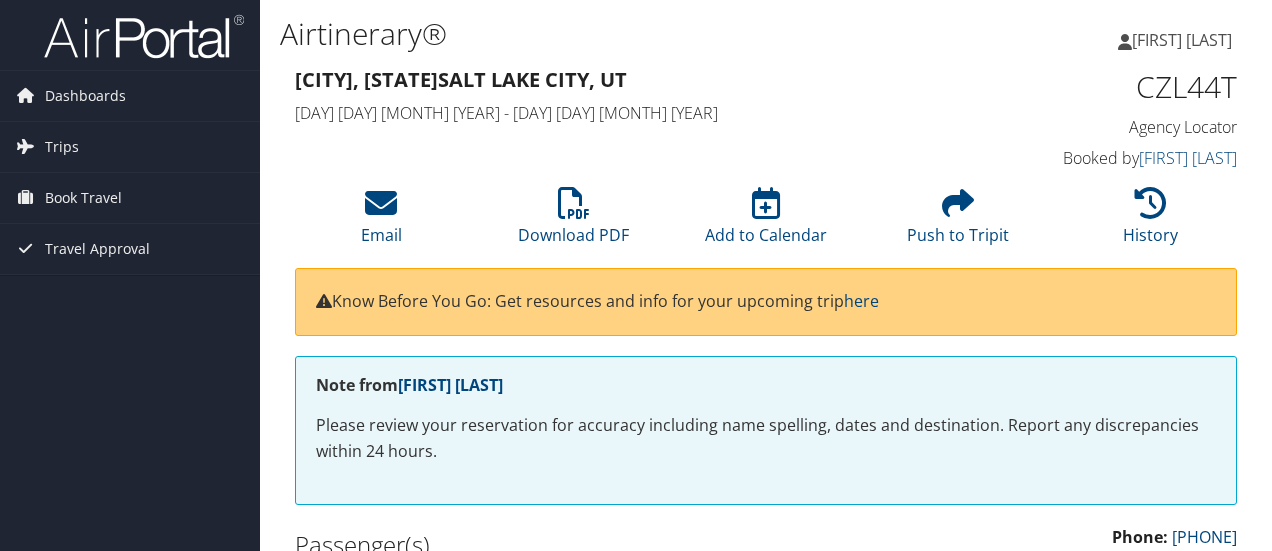 scroll, scrollTop: 0, scrollLeft: 0, axis: both 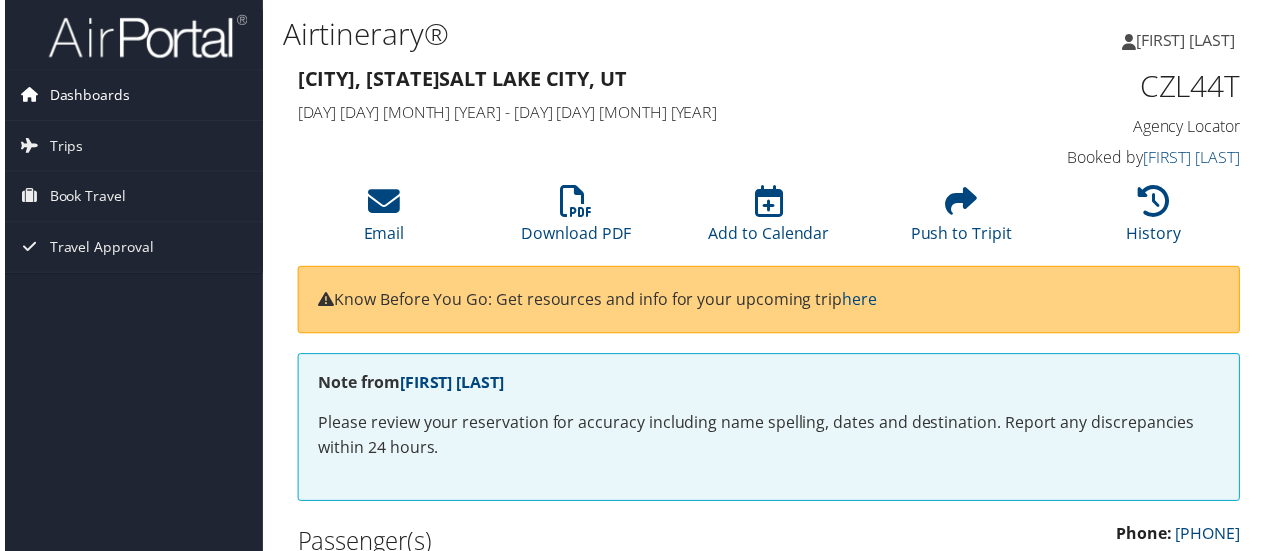 click on "Dashboards" at bounding box center [85, 96] 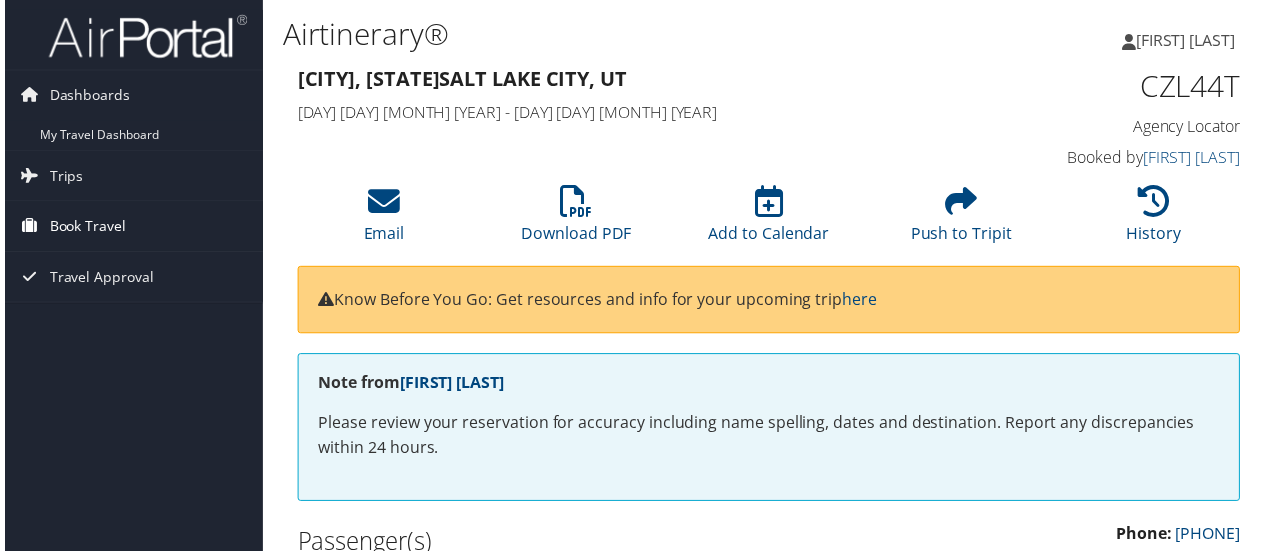click on "Book Travel" at bounding box center [83, 228] 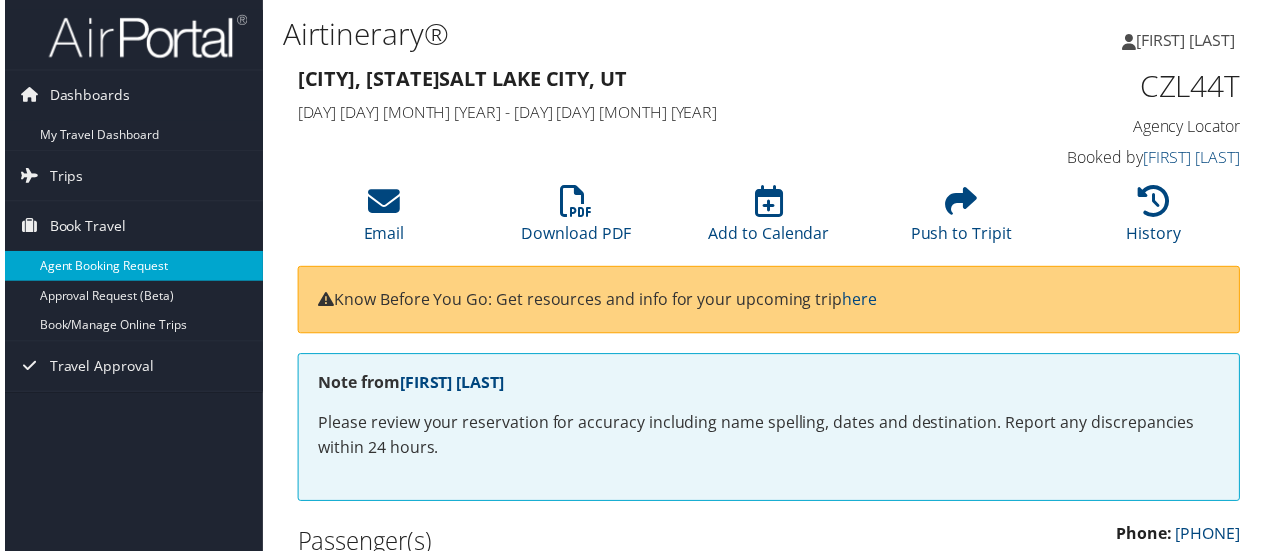 click on "Agent Booking Request" at bounding box center [130, 268] 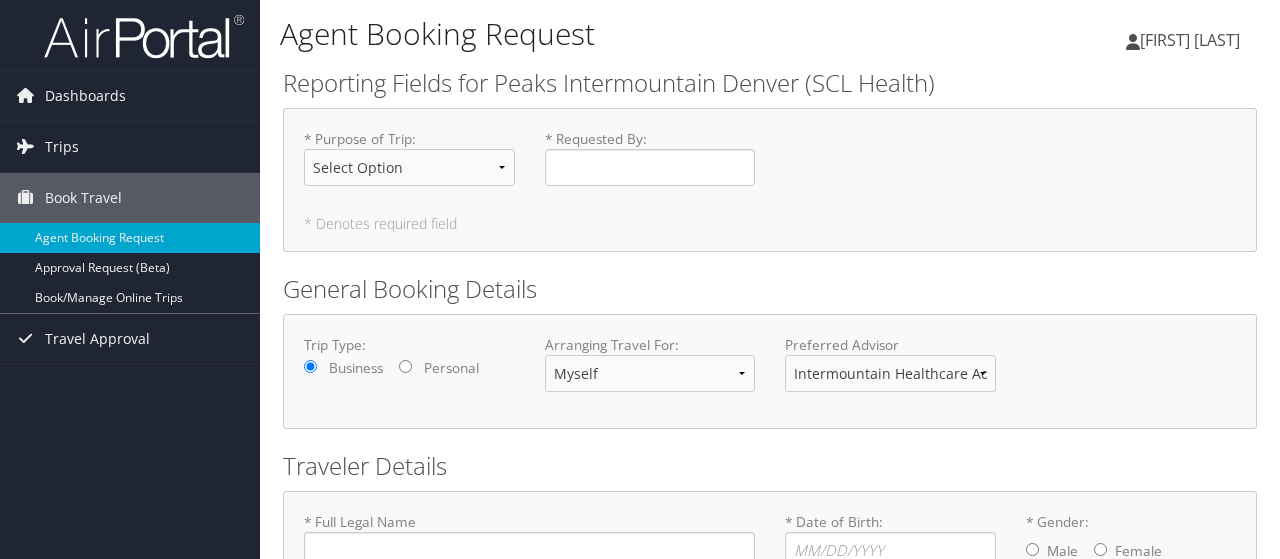 type on "[FIRST]  [LAST]" 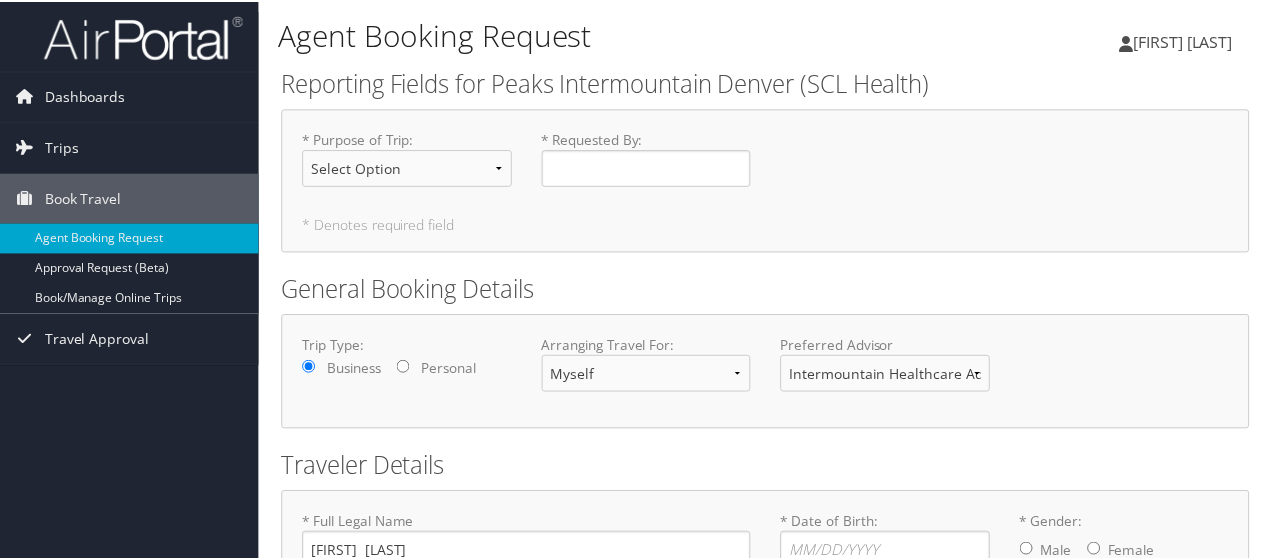 scroll, scrollTop: 0, scrollLeft: 0, axis: both 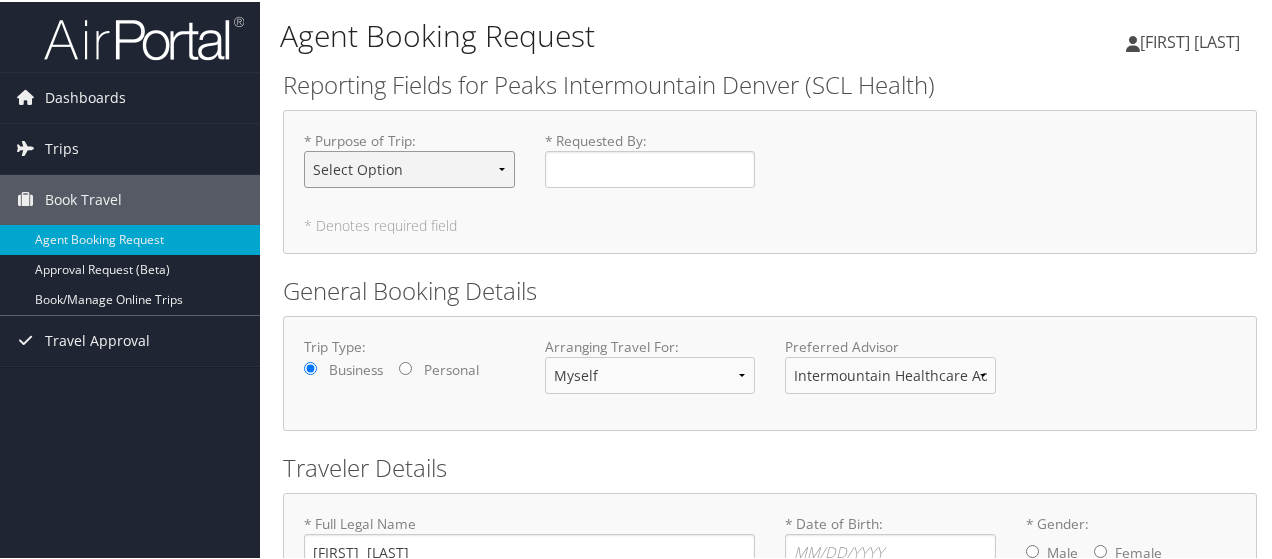 click on "Select Option 3rd Party Reimbursable Business CME Conf or Education Groups Personal Recruiting" at bounding box center (409, 167) 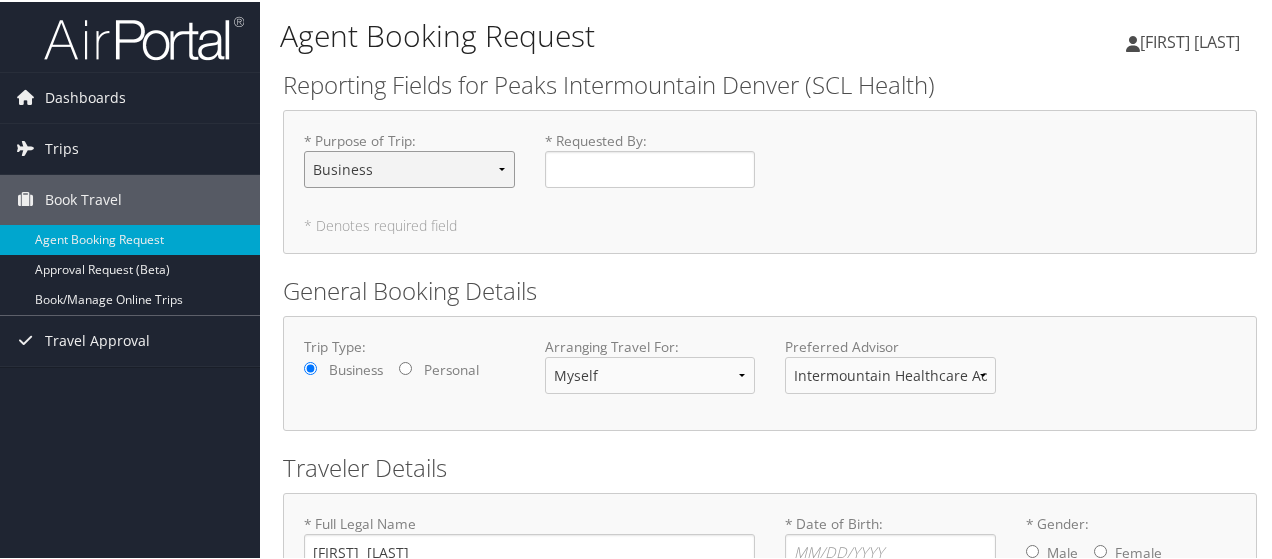 click on "Select Option 3rd Party Reimbursable Business CME Conf or Education Groups Personal Recruiting" at bounding box center (409, 167) 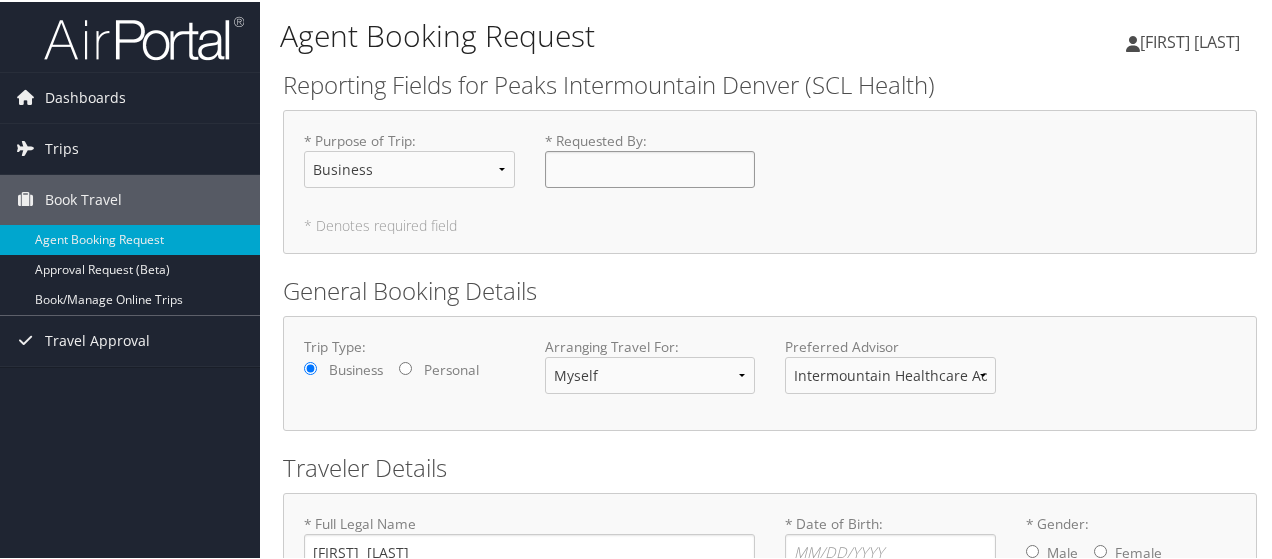 click on "*   Requested By : Required" at bounding box center [650, 167] 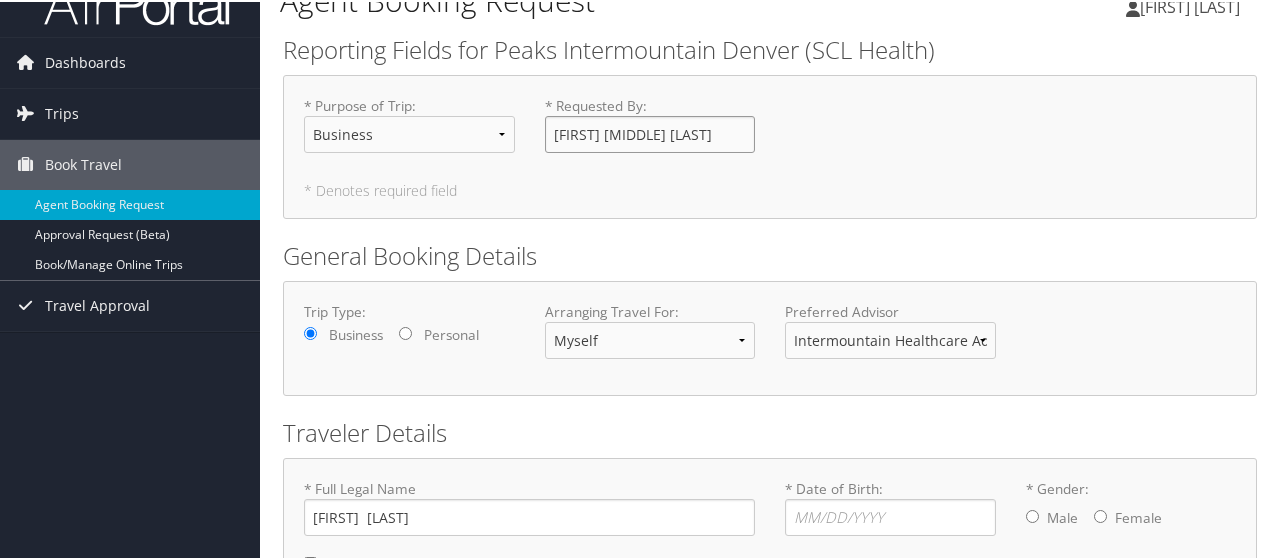 scroll, scrollTop: 0, scrollLeft: 0, axis: both 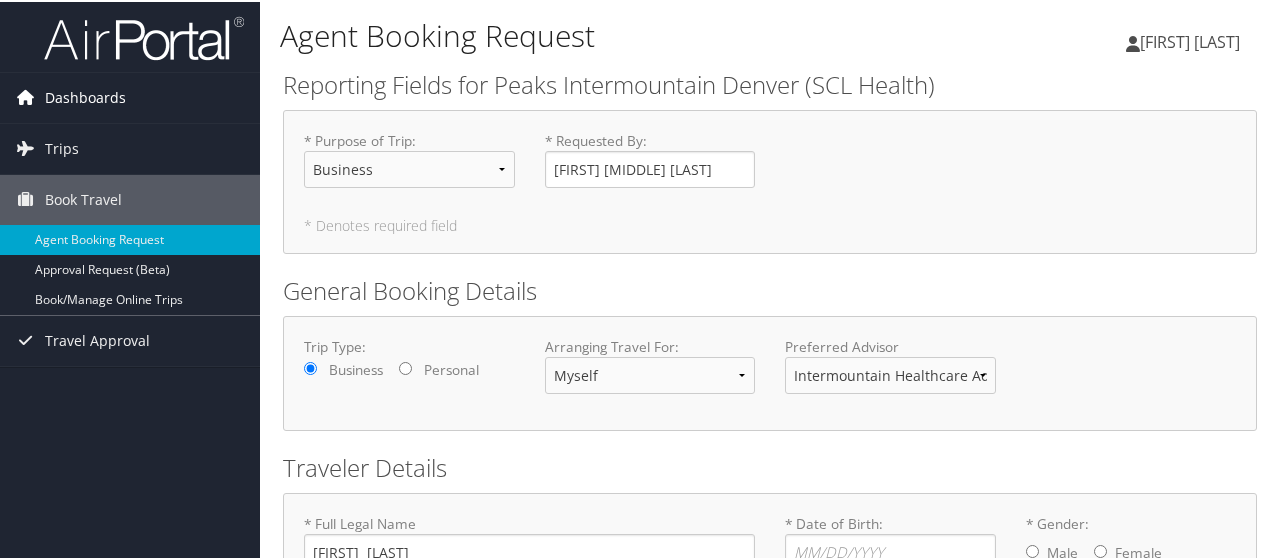 click on "Dashboards" at bounding box center (85, 96) 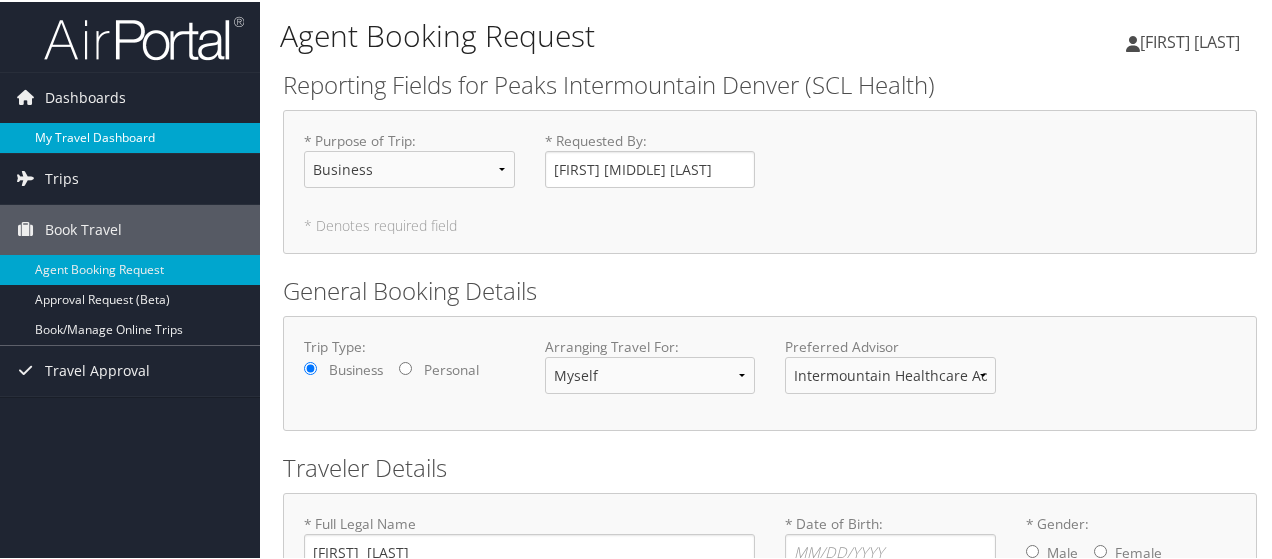 click on "My Travel Dashboard" at bounding box center [130, 136] 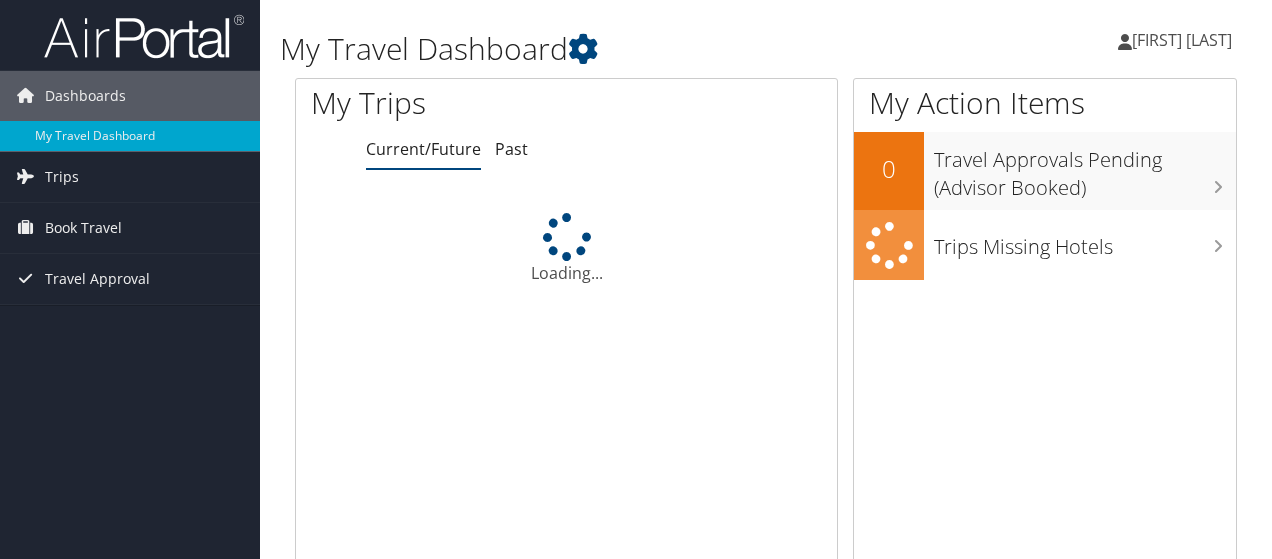 scroll, scrollTop: 0, scrollLeft: 0, axis: both 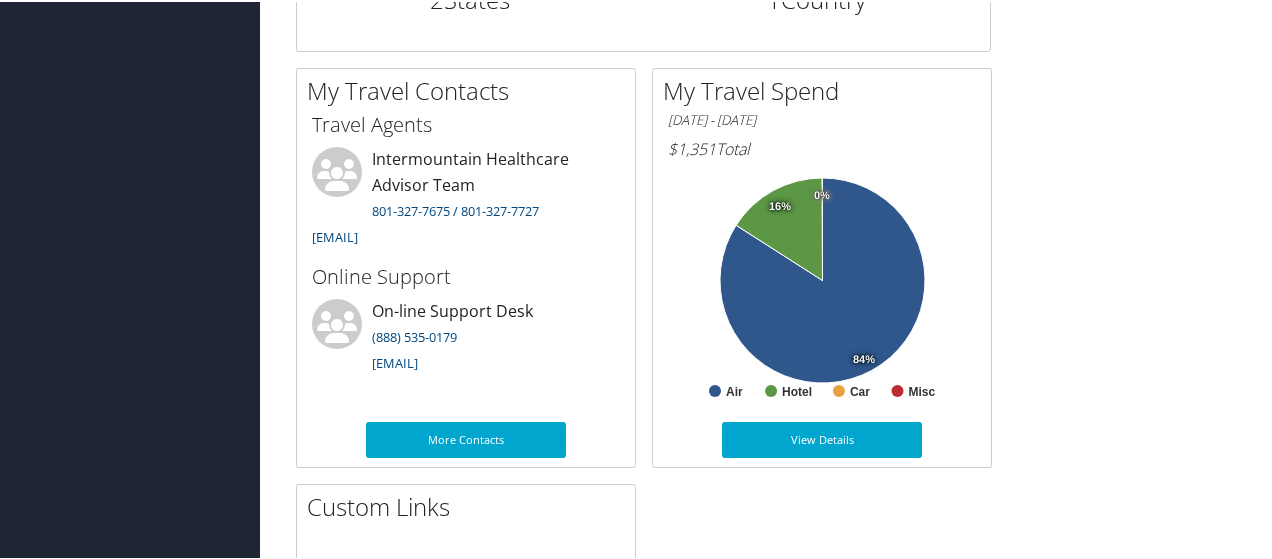 drag, startPoint x: 1272, startPoint y: 341, endPoint x: 1278, endPoint y: 304, distance: 37.48333 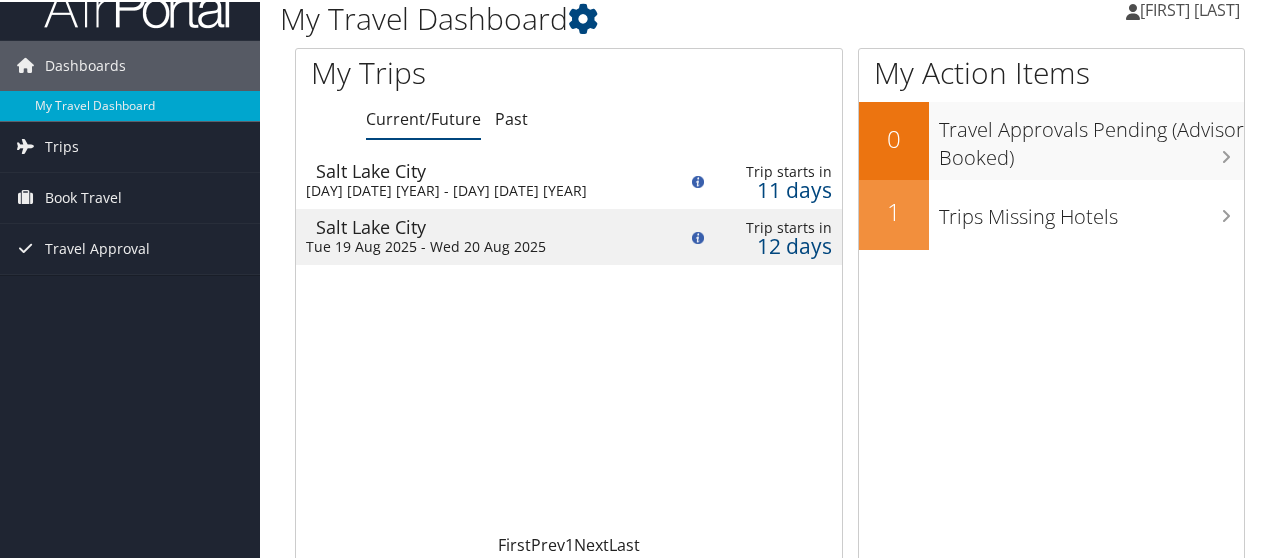 scroll, scrollTop: 0, scrollLeft: 0, axis: both 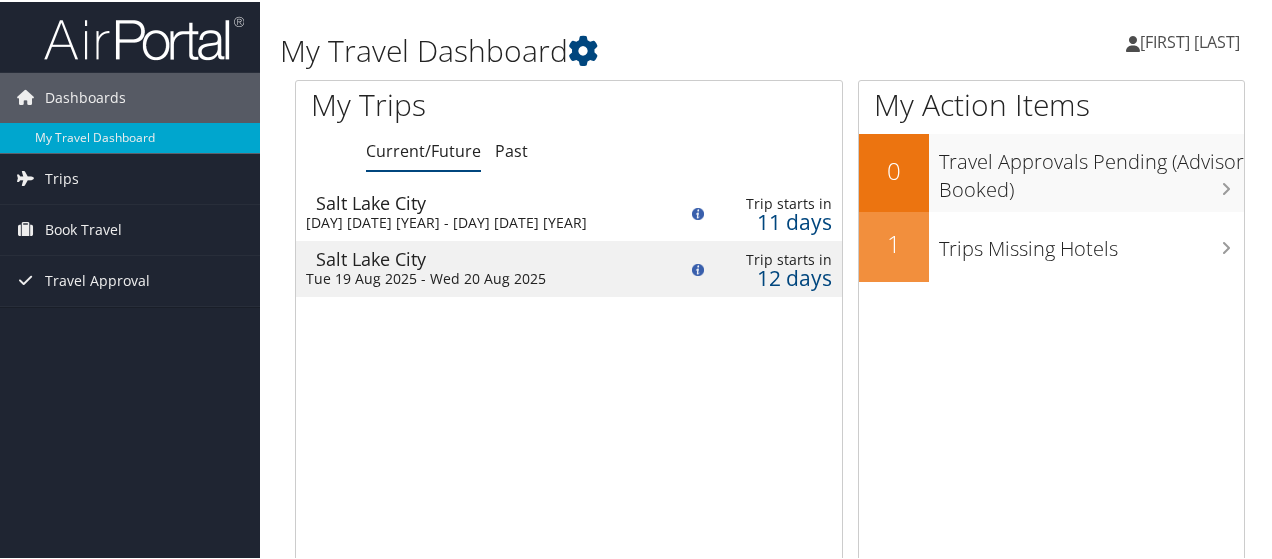 click on "Salt Lake City" at bounding box center [487, 257] 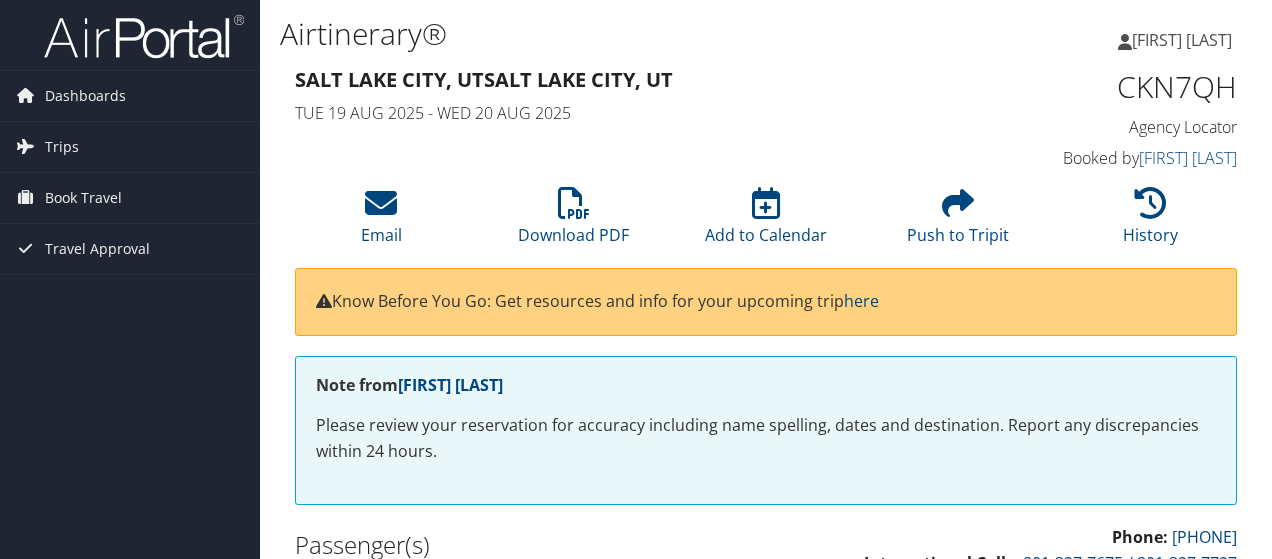 scroll, scrollTop: 0, scrollLeft: 0, axis: both 